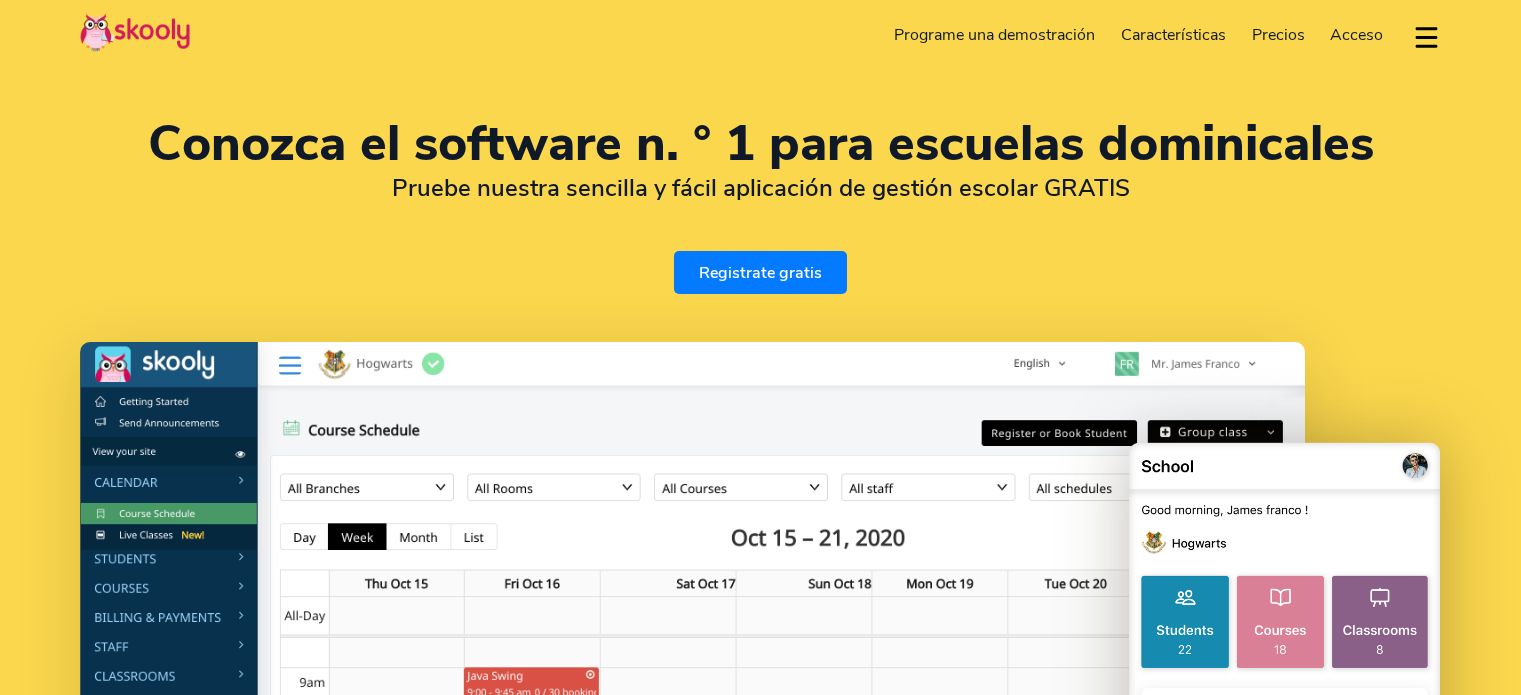 select on "es" 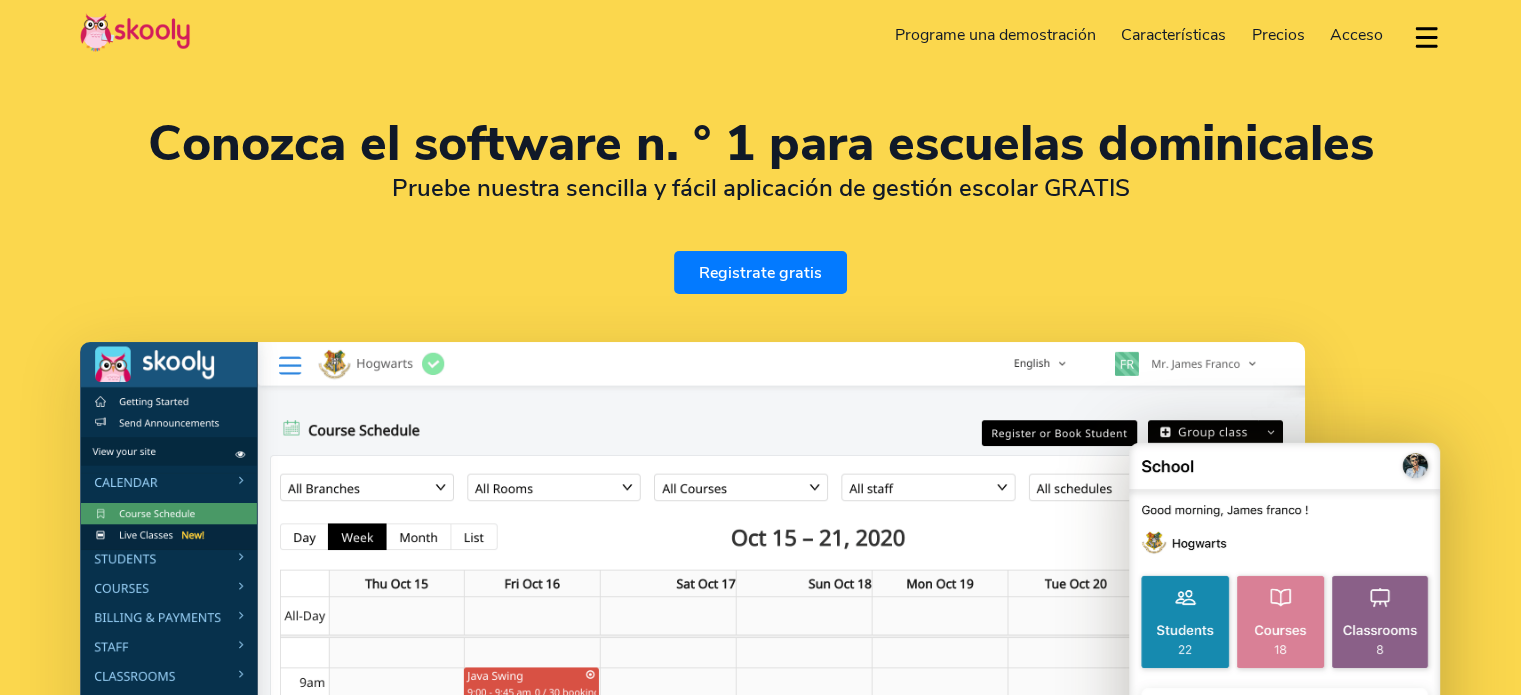 scroll, scrollTop: 0, scrollLeft: 0, axis: both 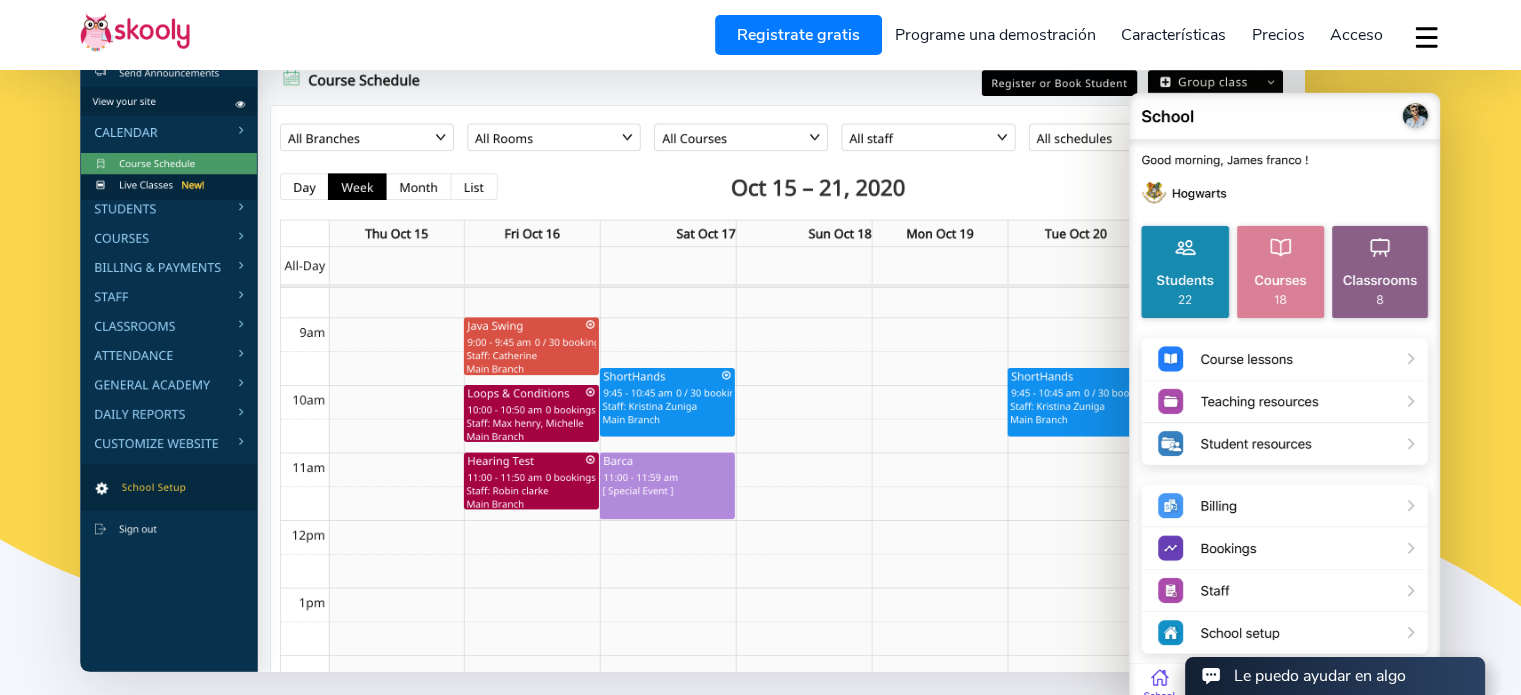 select on "52" 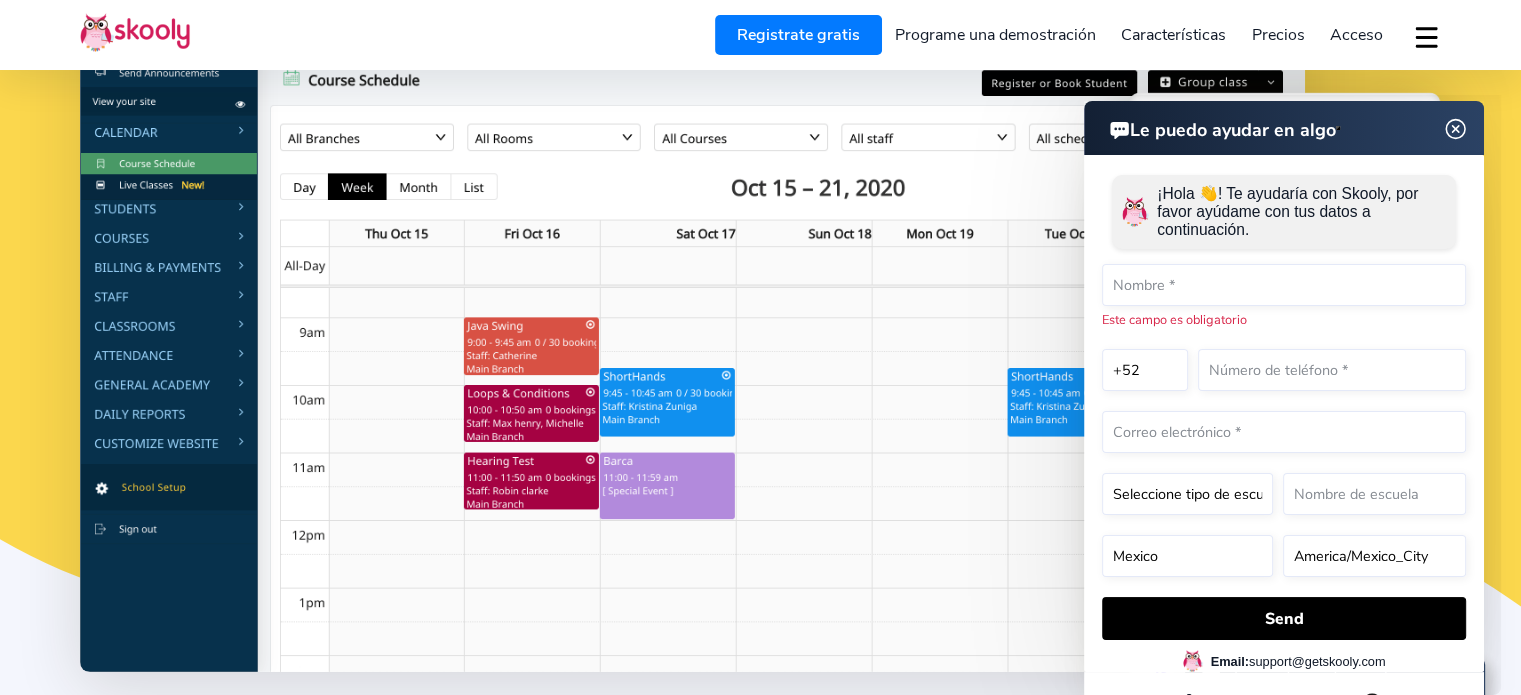 click on "Programe una demostración" at bounding box center [995, 35] 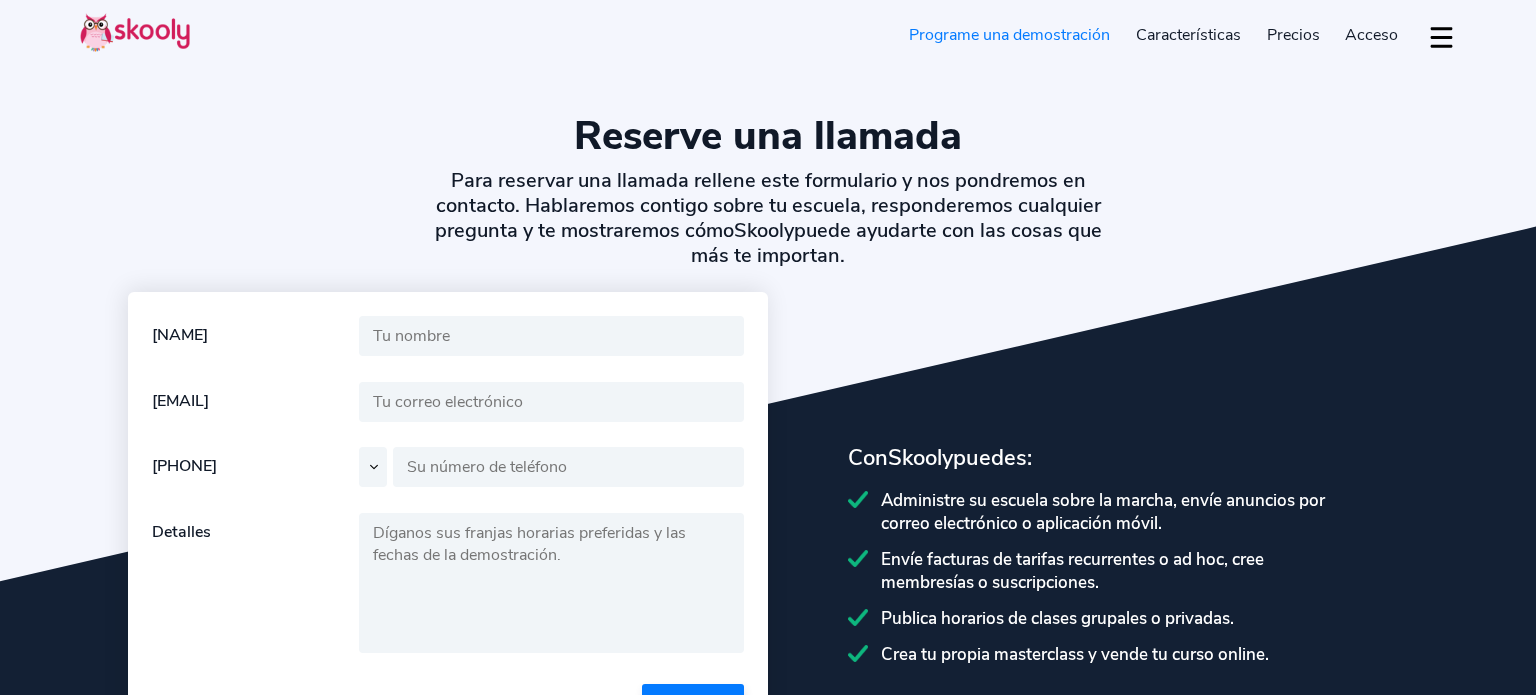 select on "es" 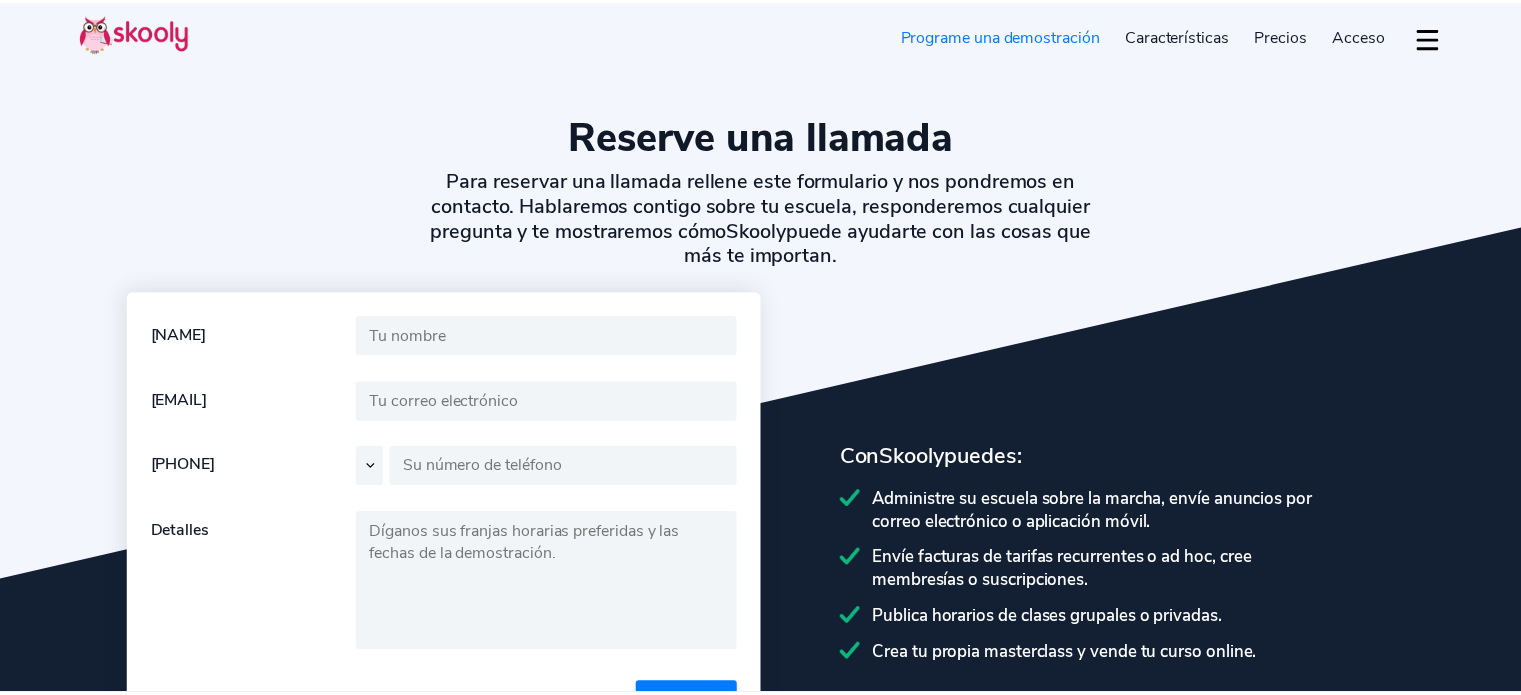 scroll, scrollTop: 0, scrollLeft: 0, axis: both 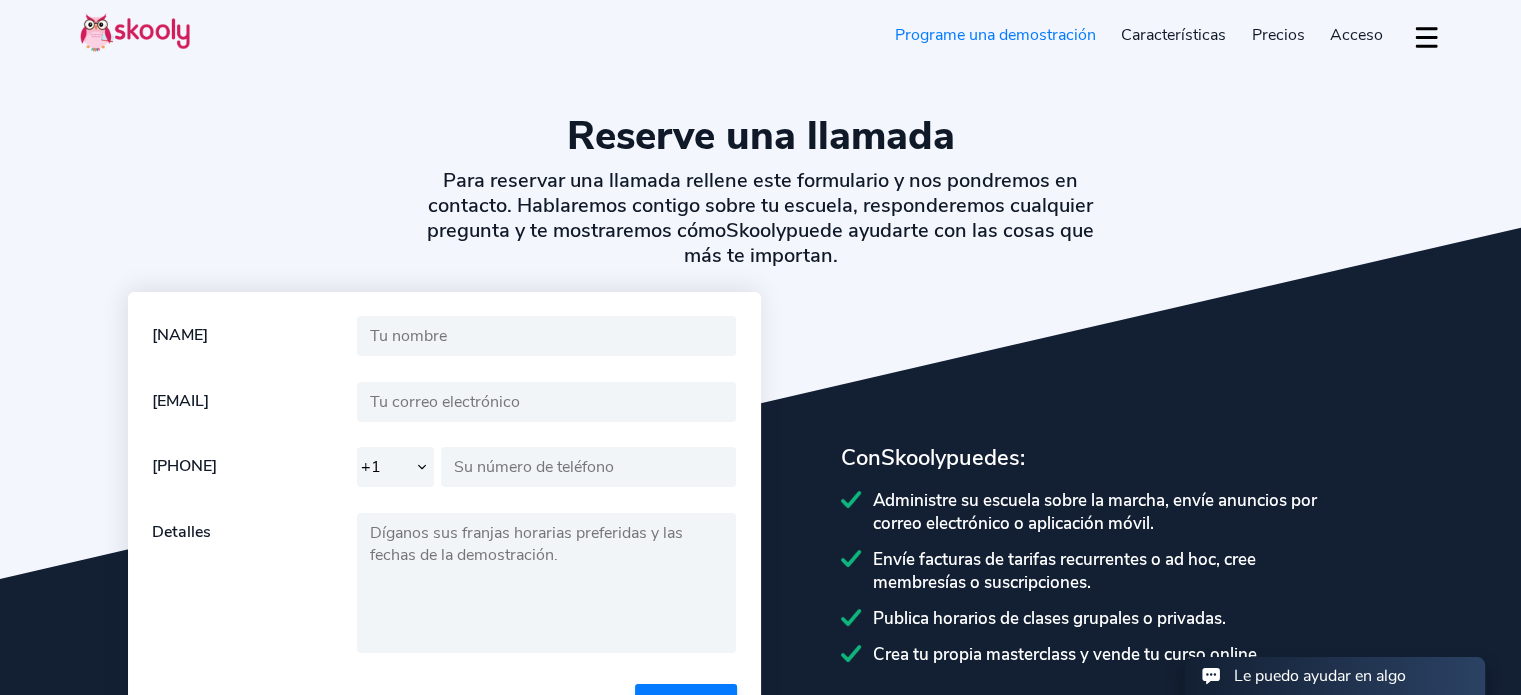 select on "52" 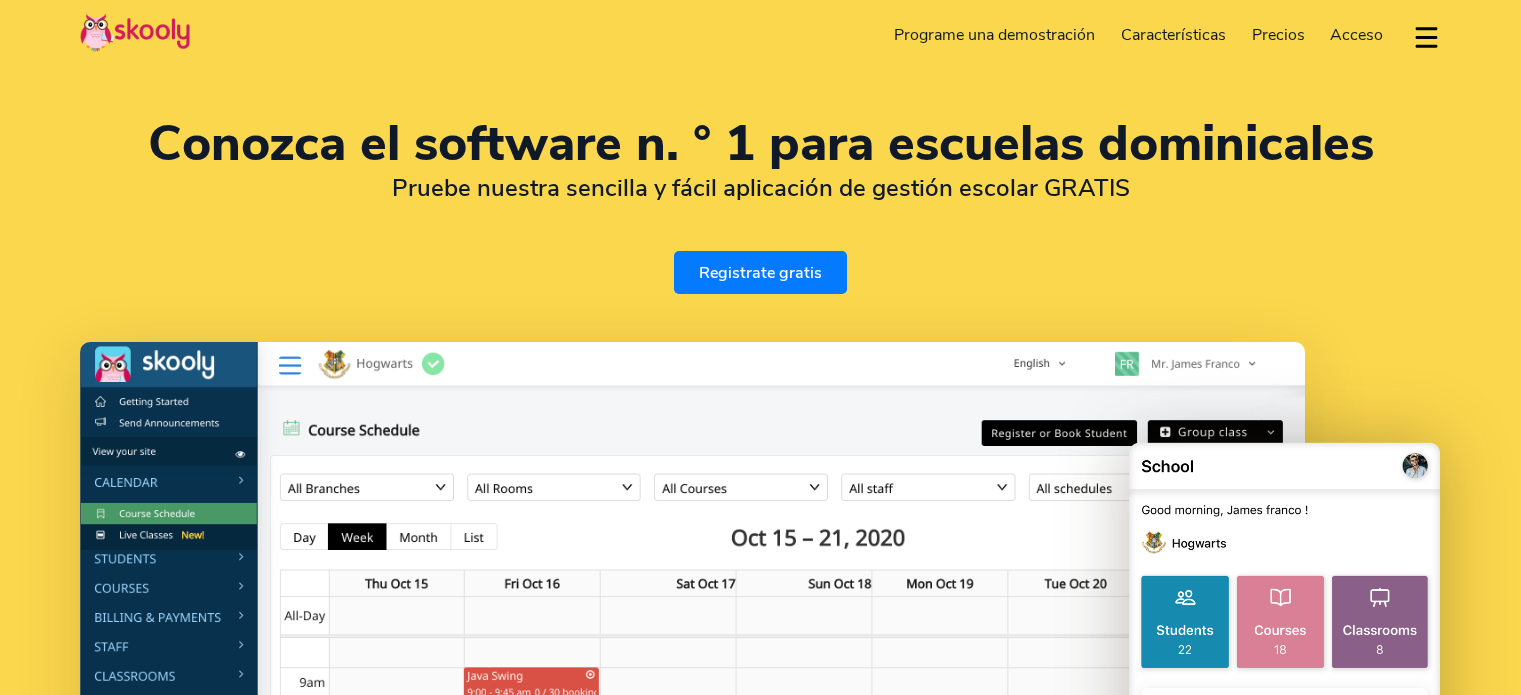select on "es" 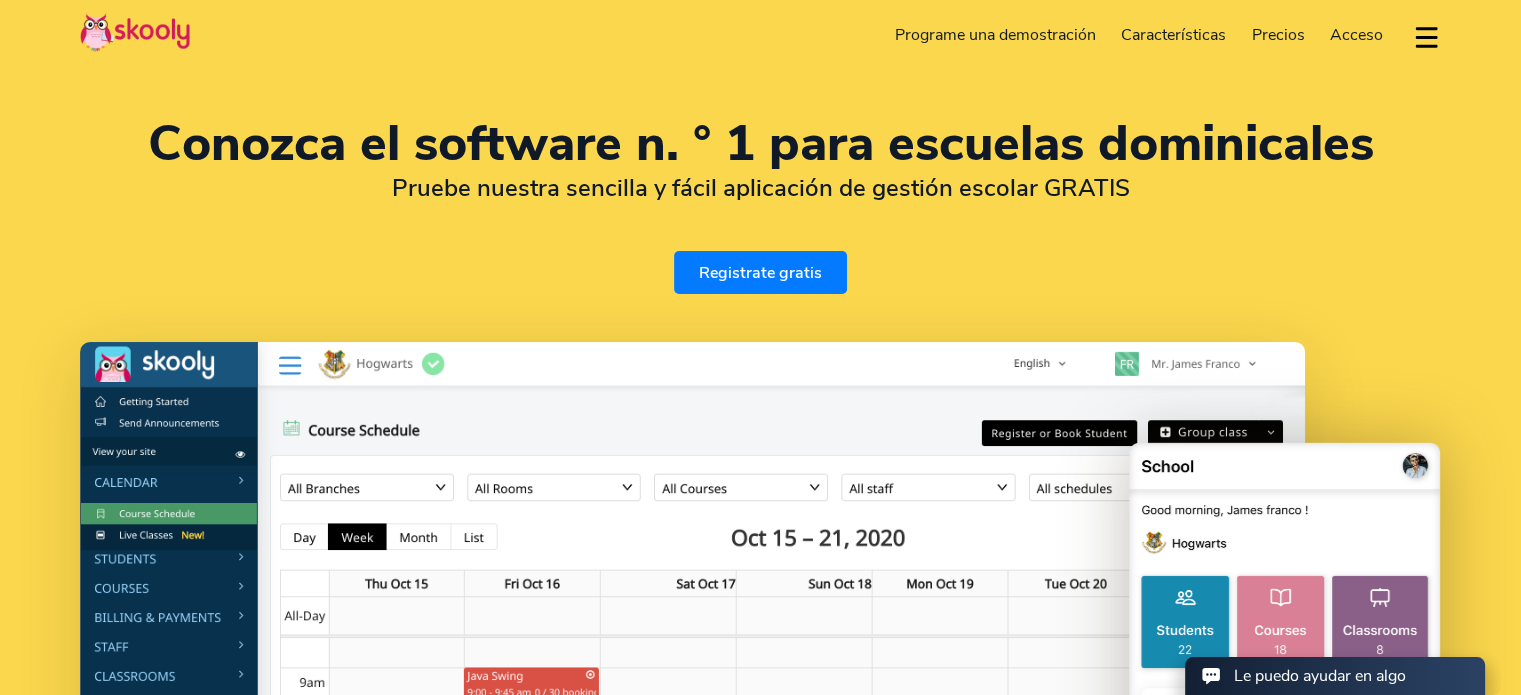 scroll, scrollTop: 0, scrollLeft: 0, axis: both 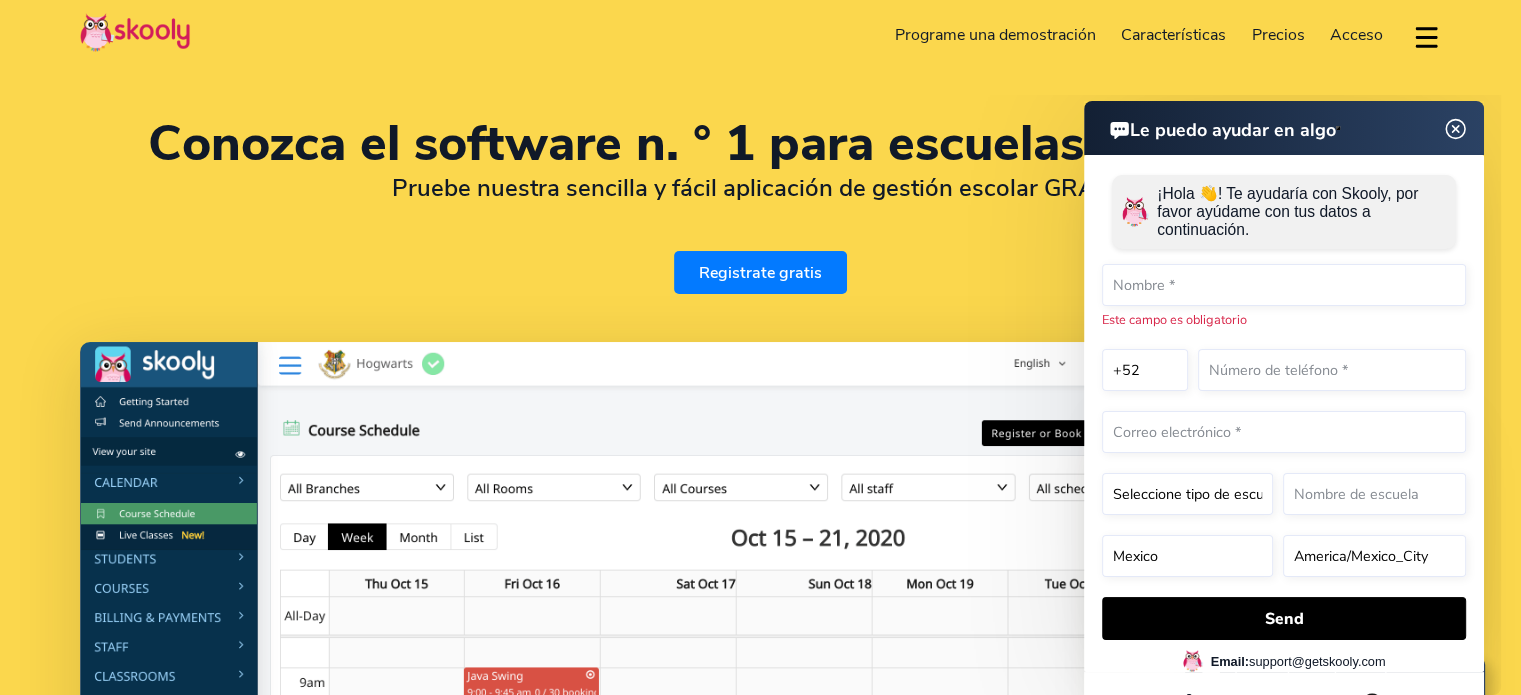 click on "Precios" at bounding box center (1278, 35) 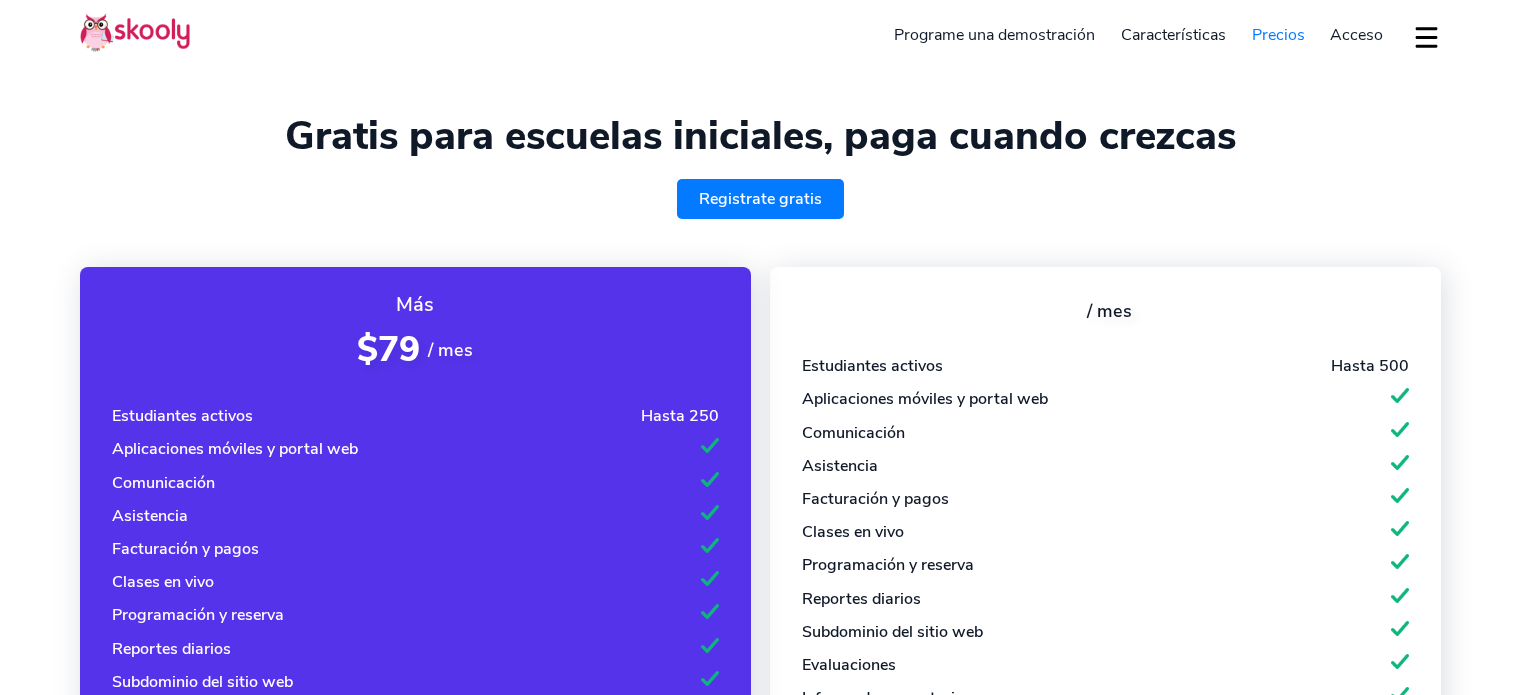 select on "es" 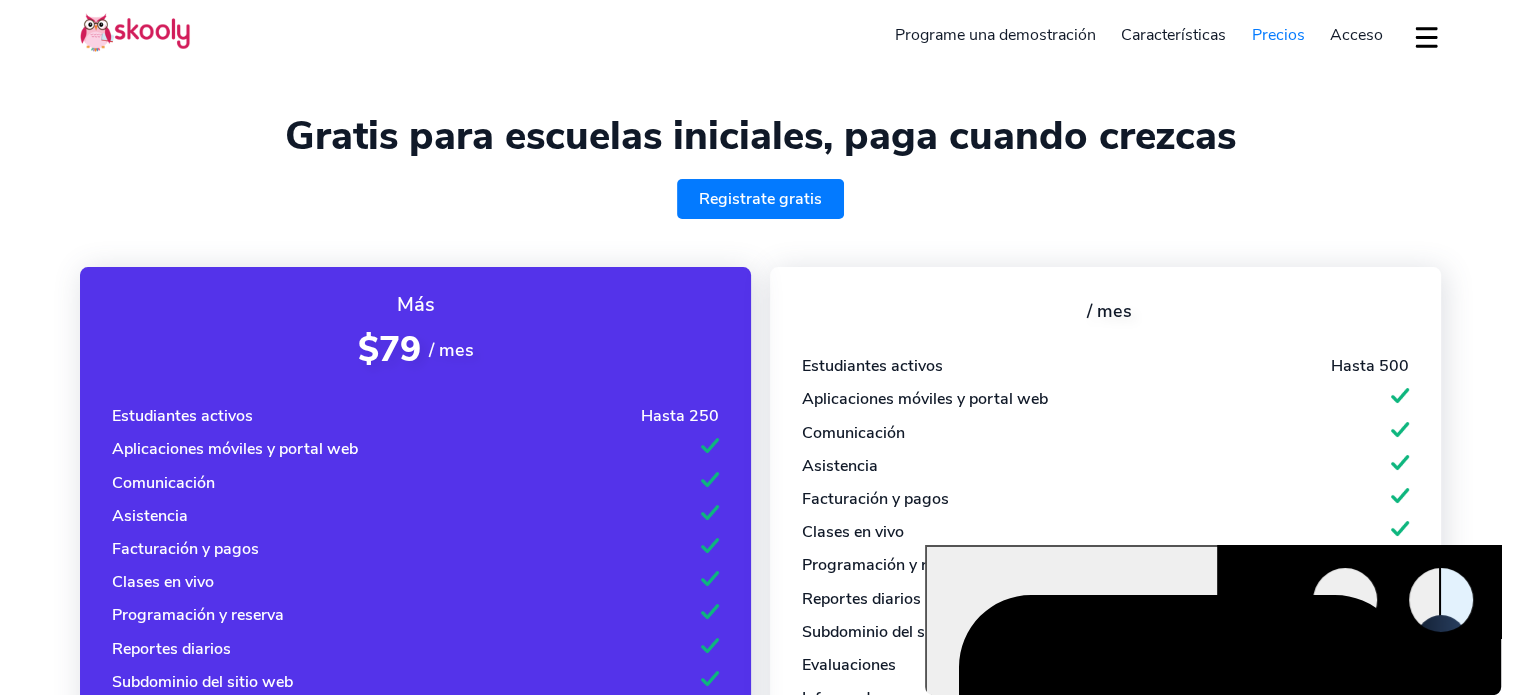 click on "Precios" at bounding box center (1278, 35) 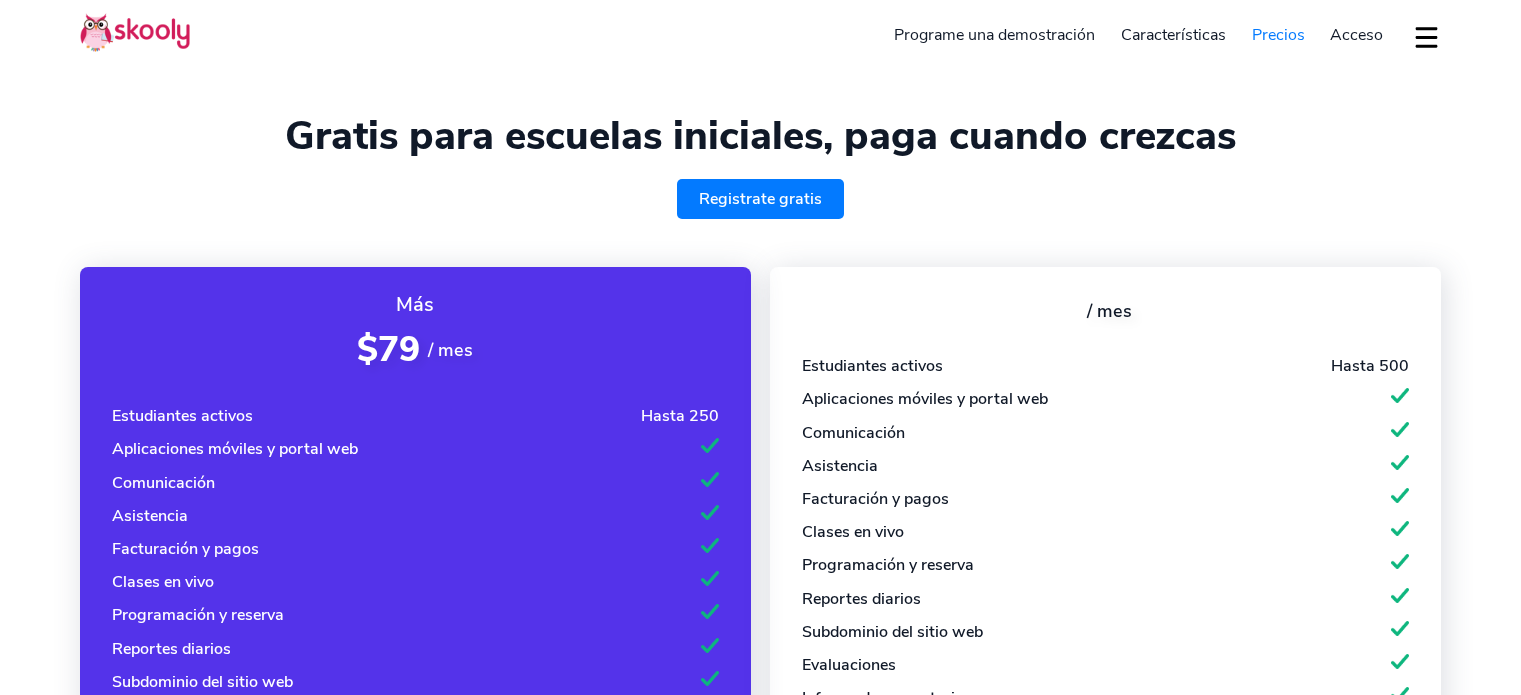 select on "es" 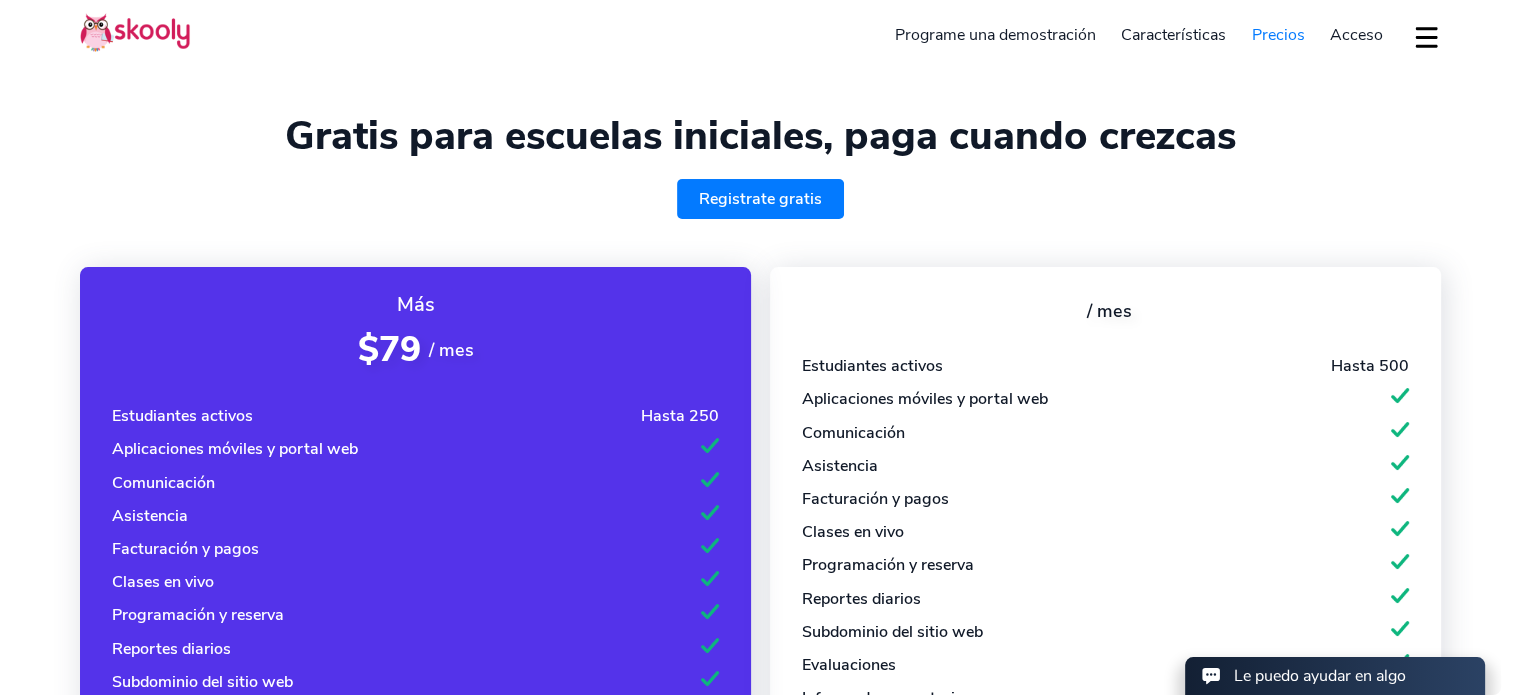 scroll, scrollTop: 0, scrollLeft: 0, axis: both 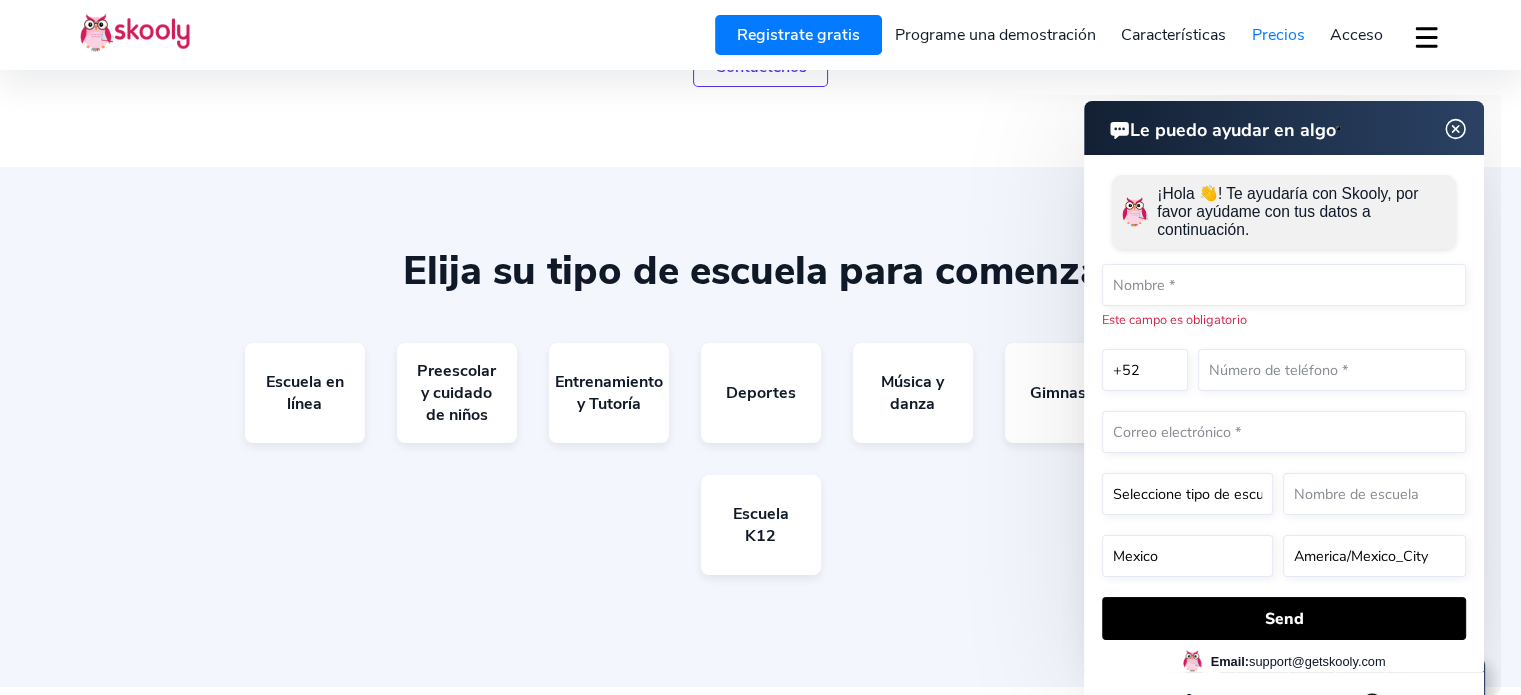 click 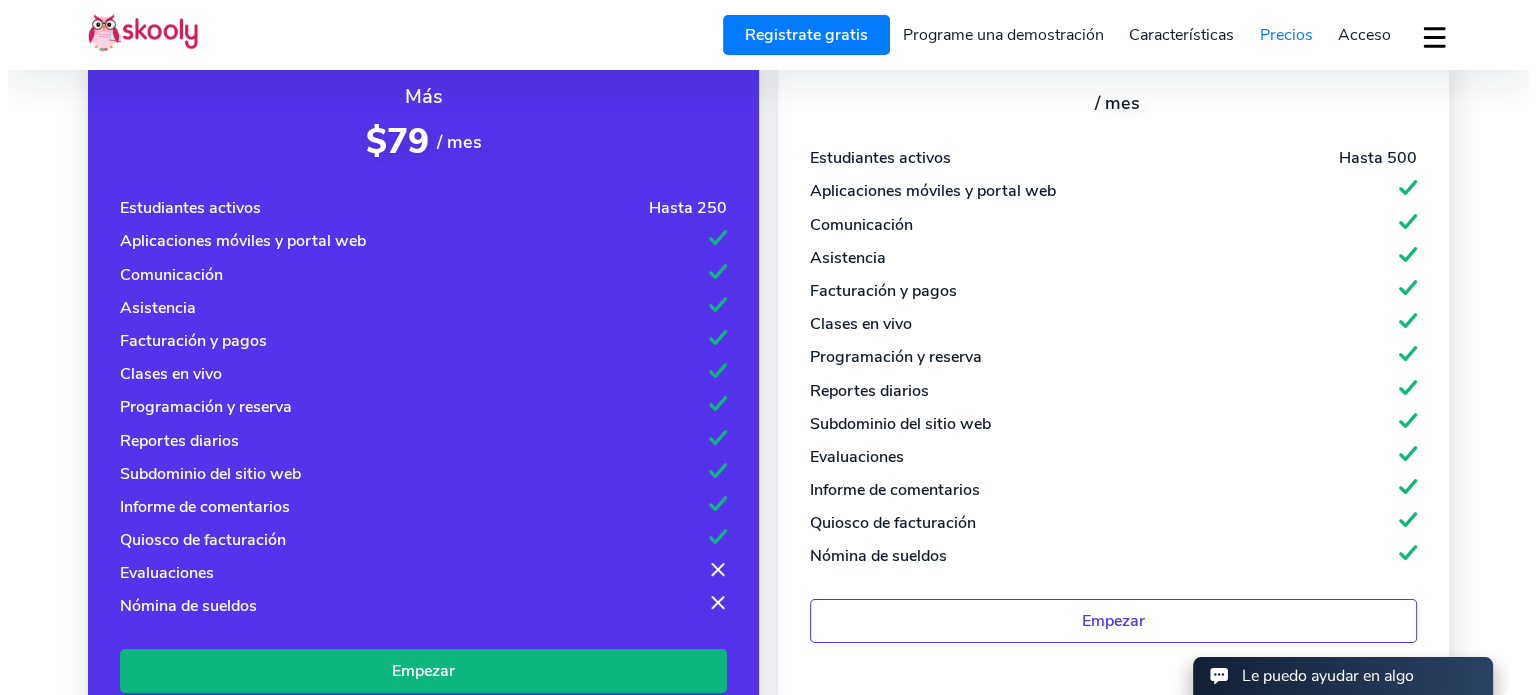 scroll, scrollTop: 0, scrollLeft: 0, axis: both 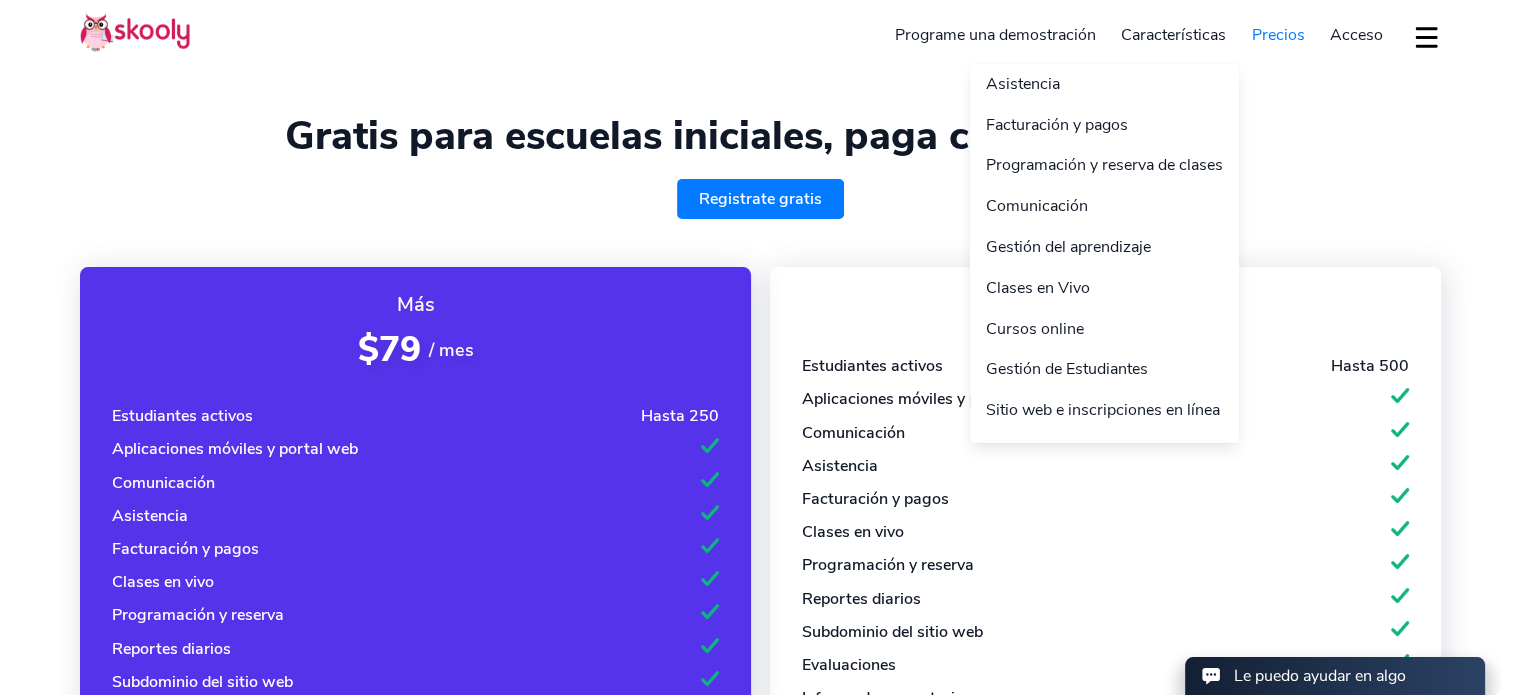 click on "Características" at bounding box center [1173, 35] 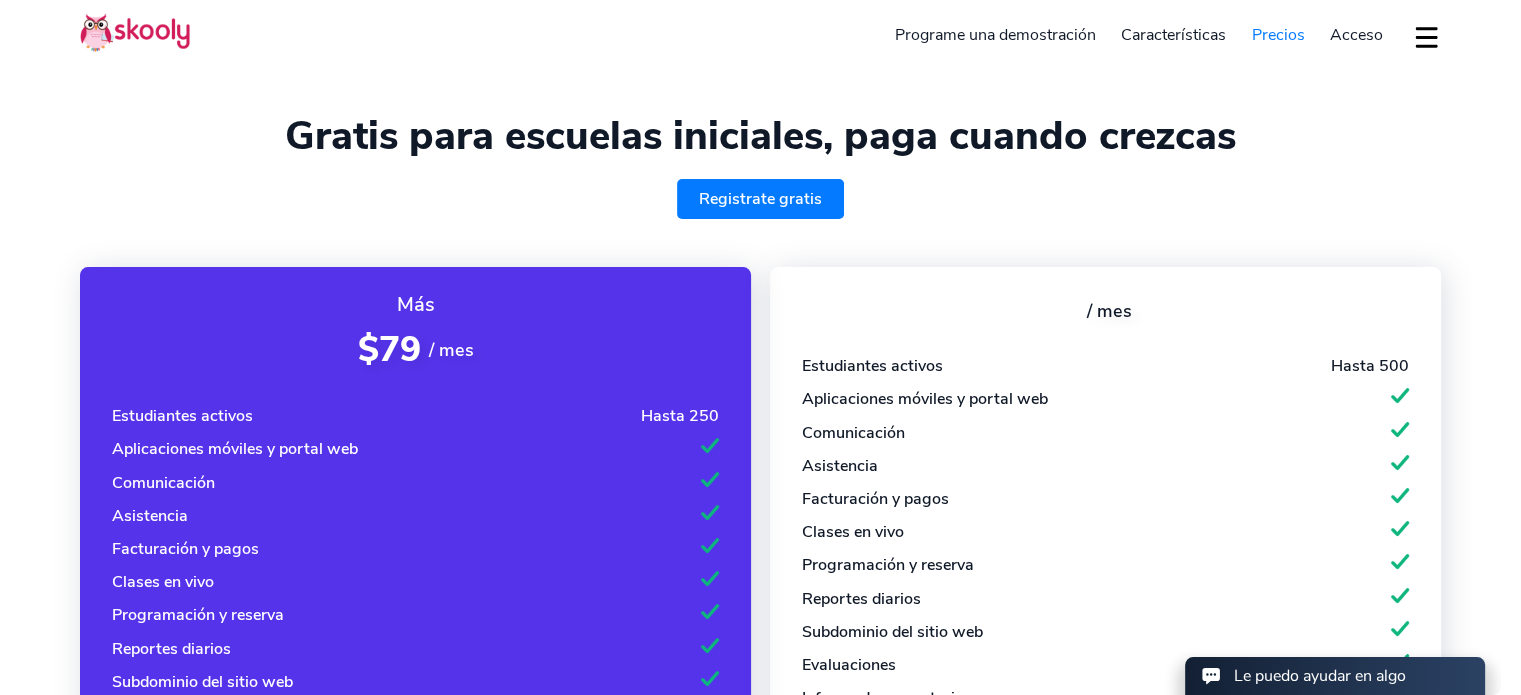 click at bounding box center [1426, 37] 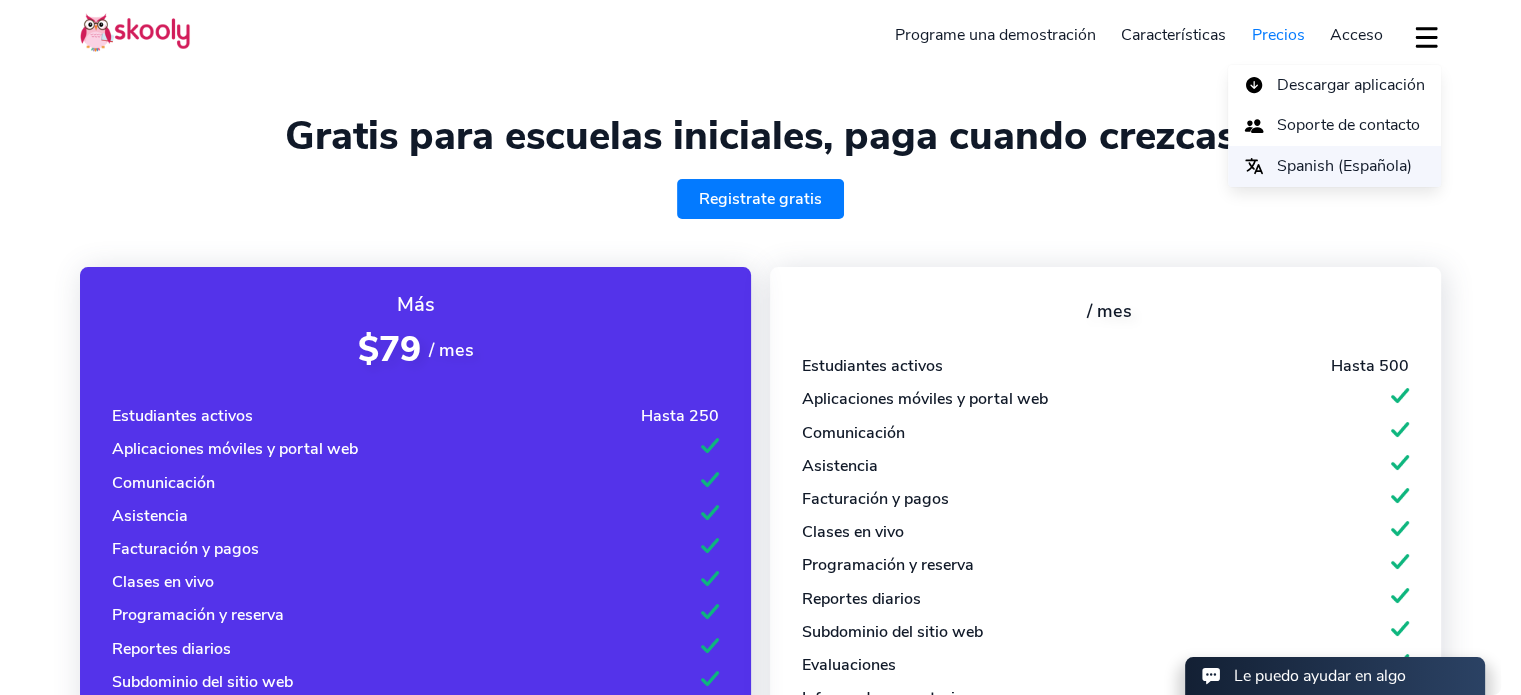 click on "Spanish (Española)" at bounding box center (1344, 166) 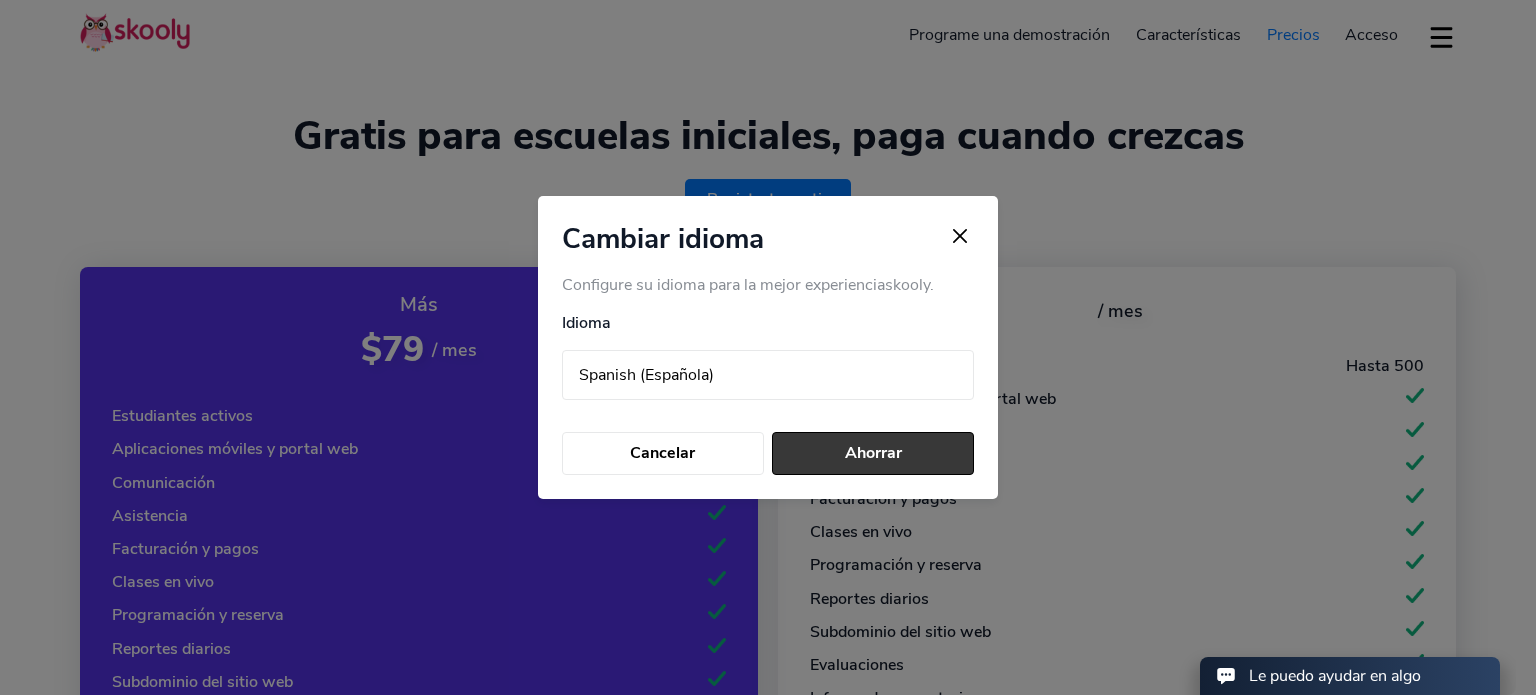click on "Ahorrar" at bounding box center (873, 453) 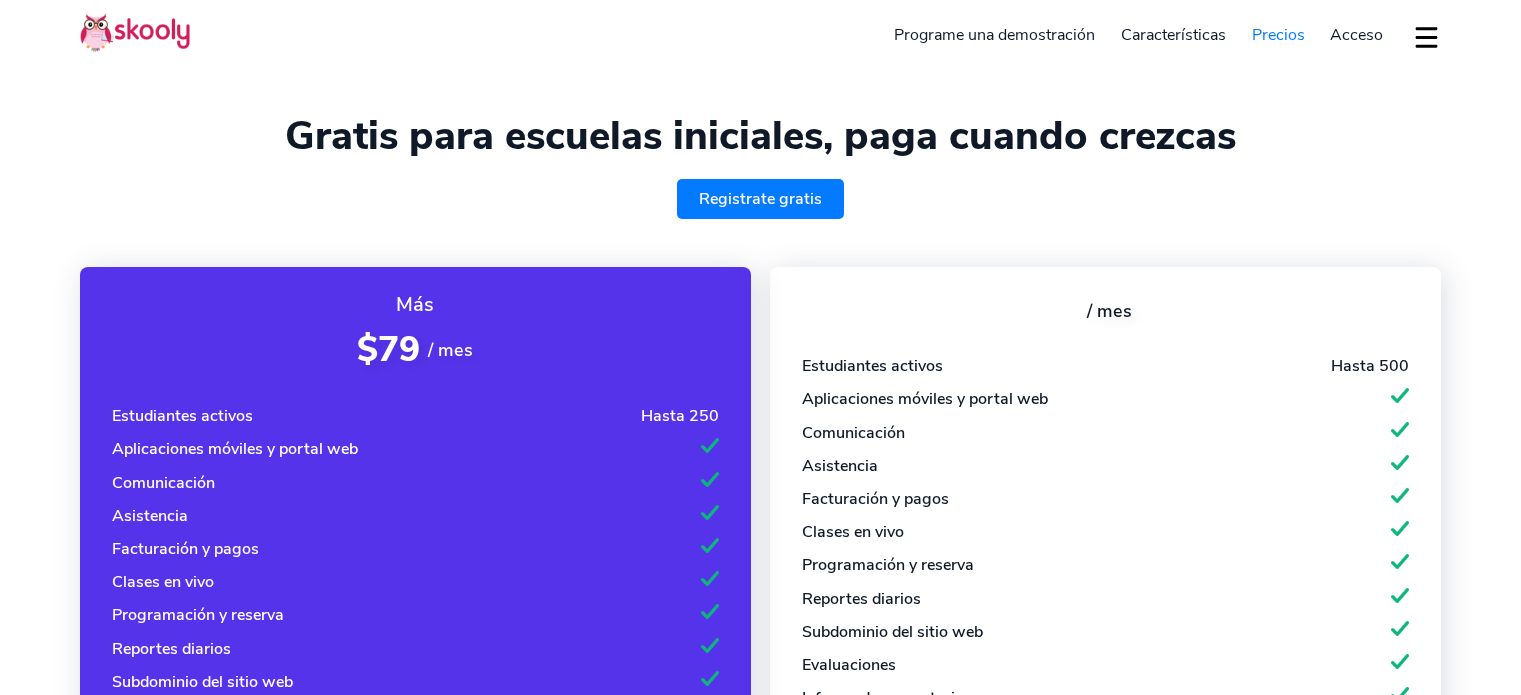 select on "es" 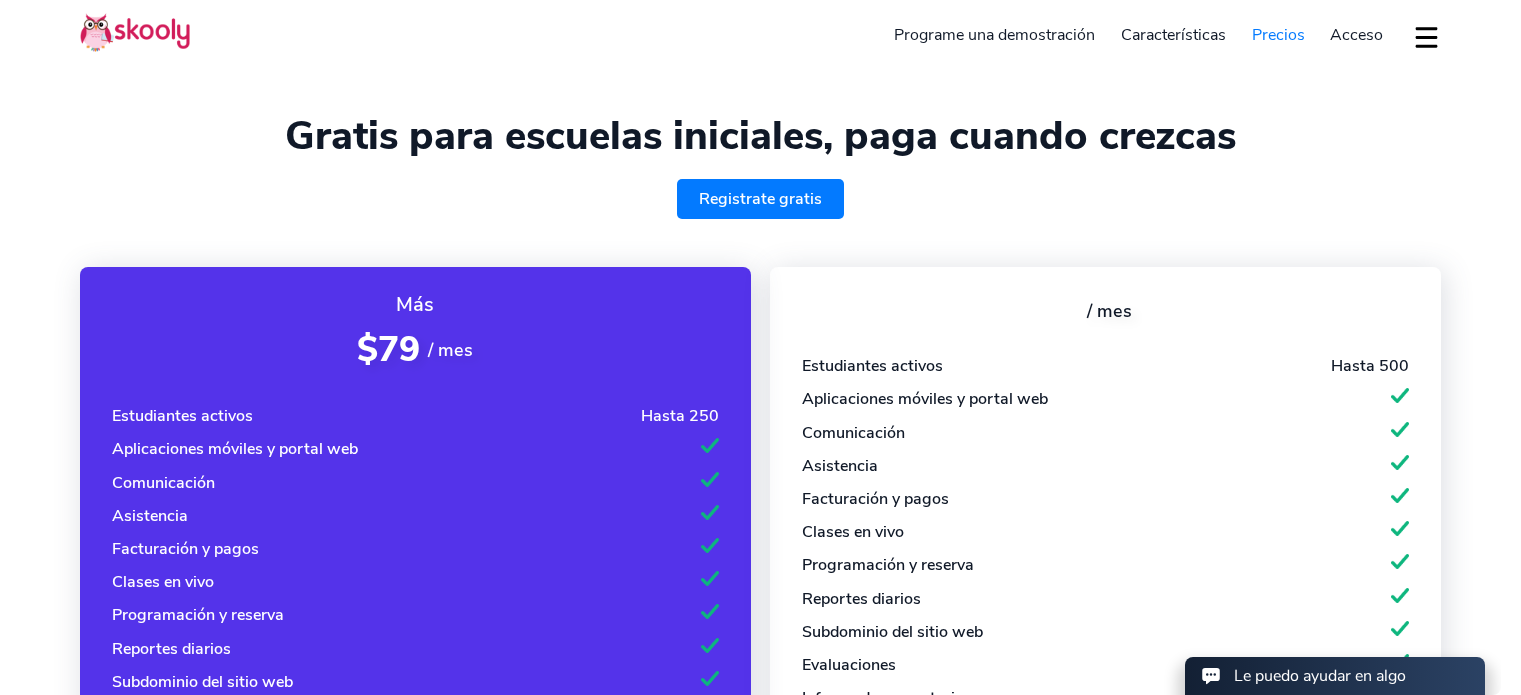 scroll, scrollTop: 0, scrollLeft: 0, axis: both 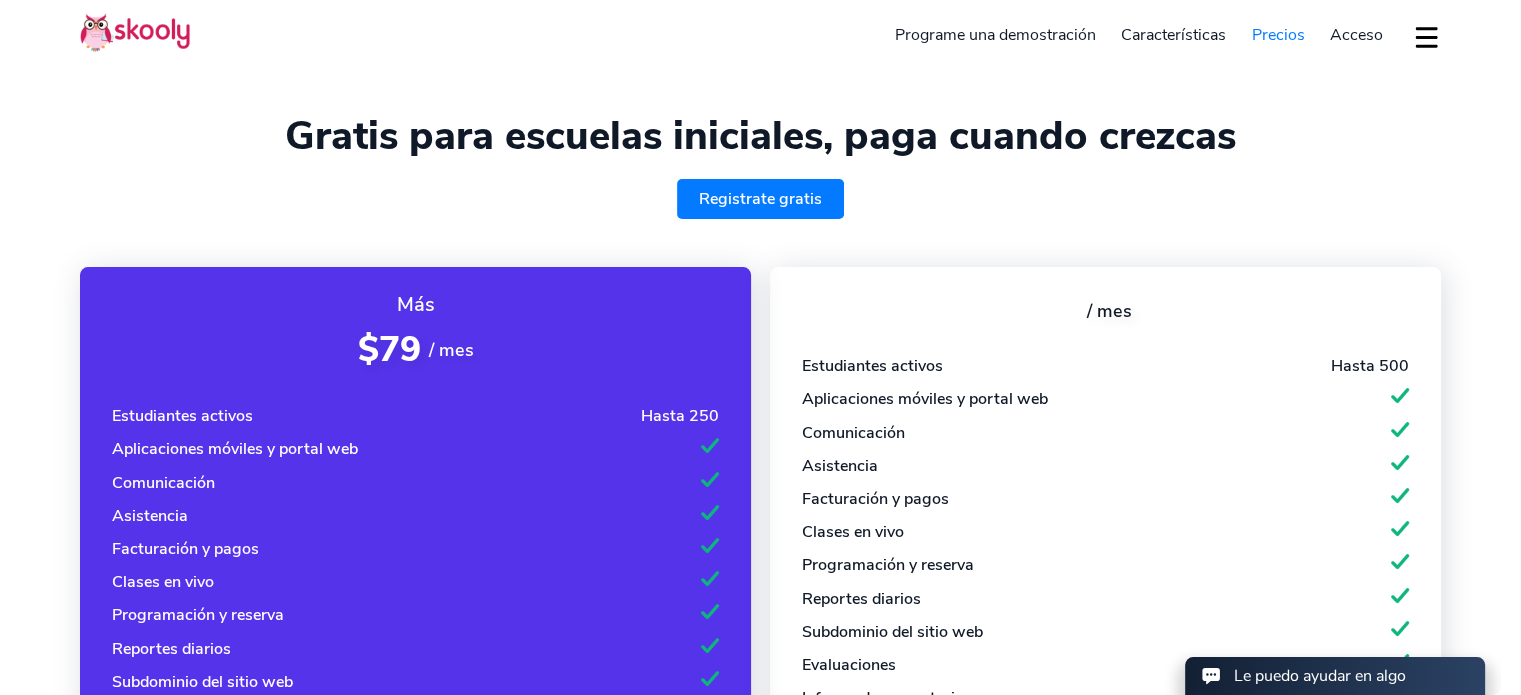 select on "52" 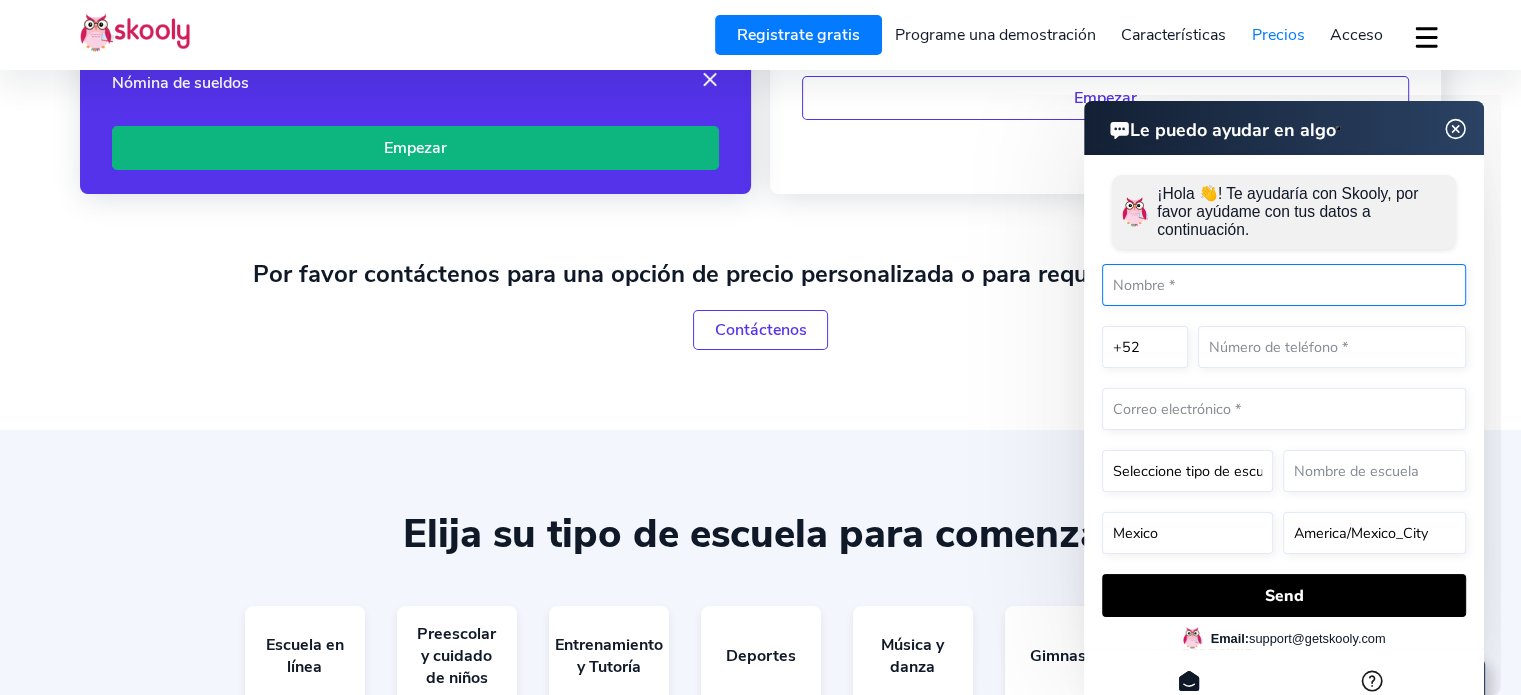 scroll, scrollTop: 0, scrollLeft: 0, axis: both 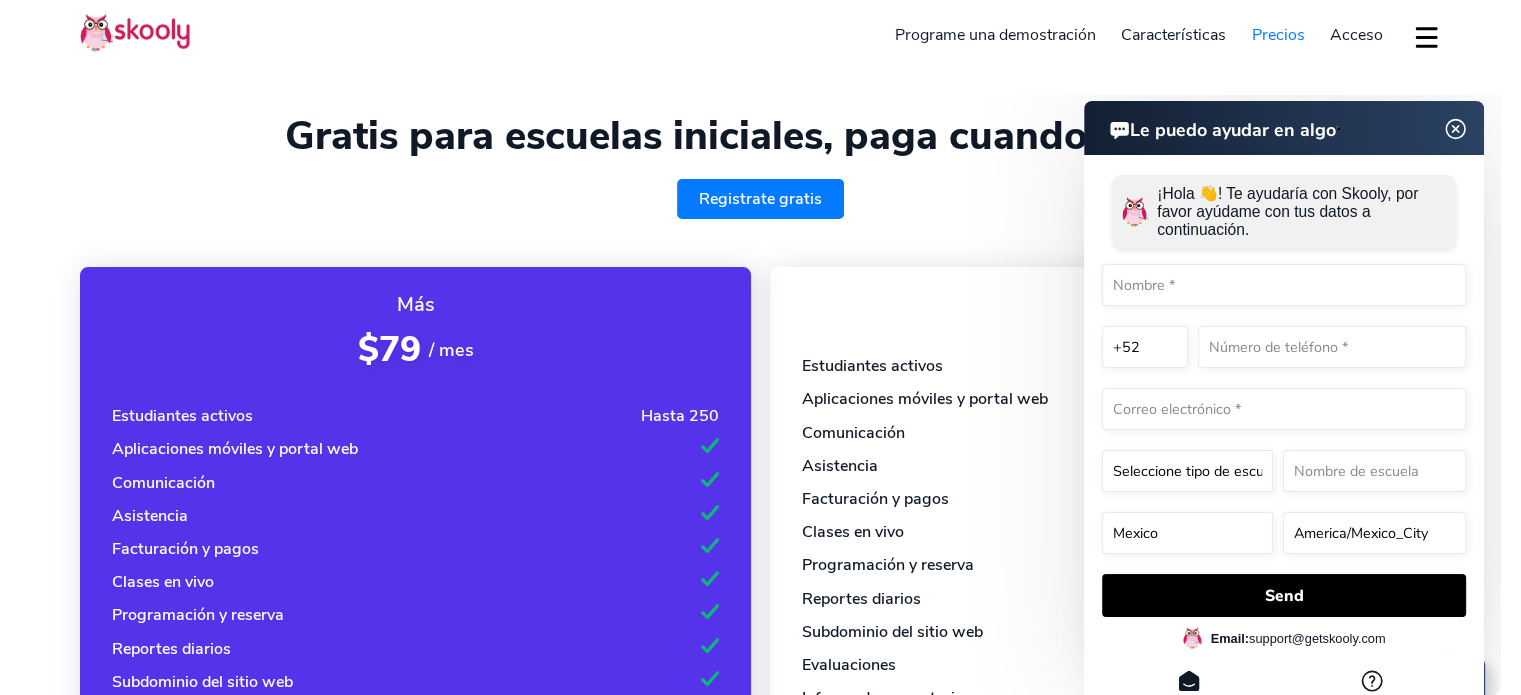 click at bounding box center (135, 32) 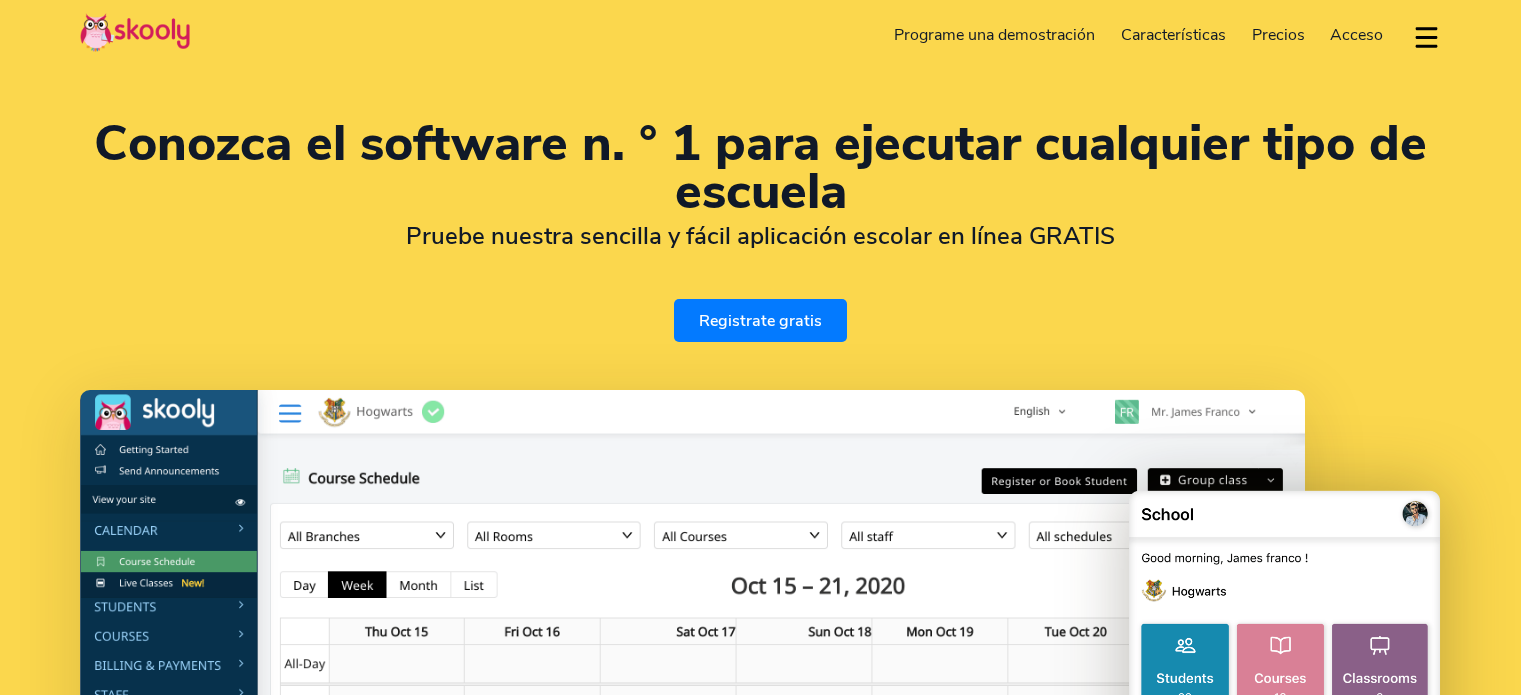 select on "es" 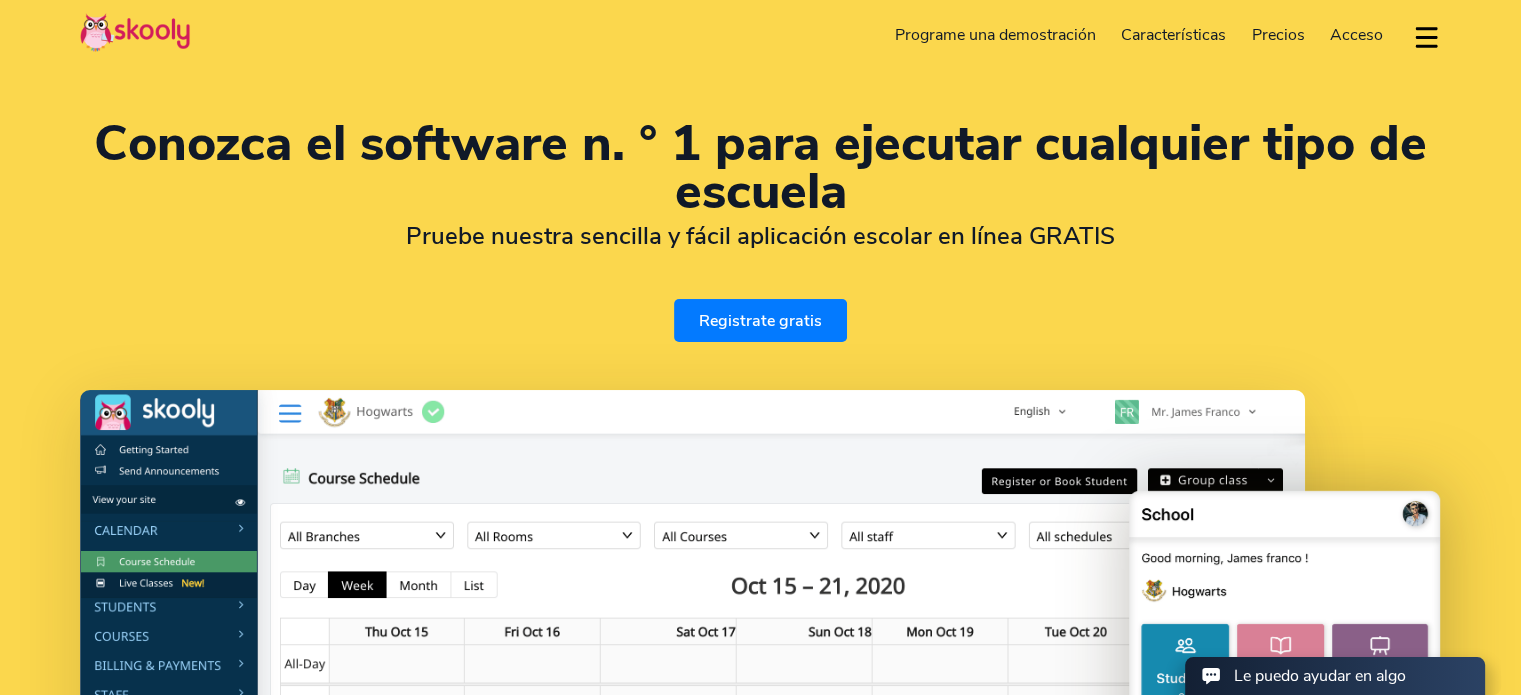 scroll, scrollTop: 0, scrollLeft: 0, axis: both 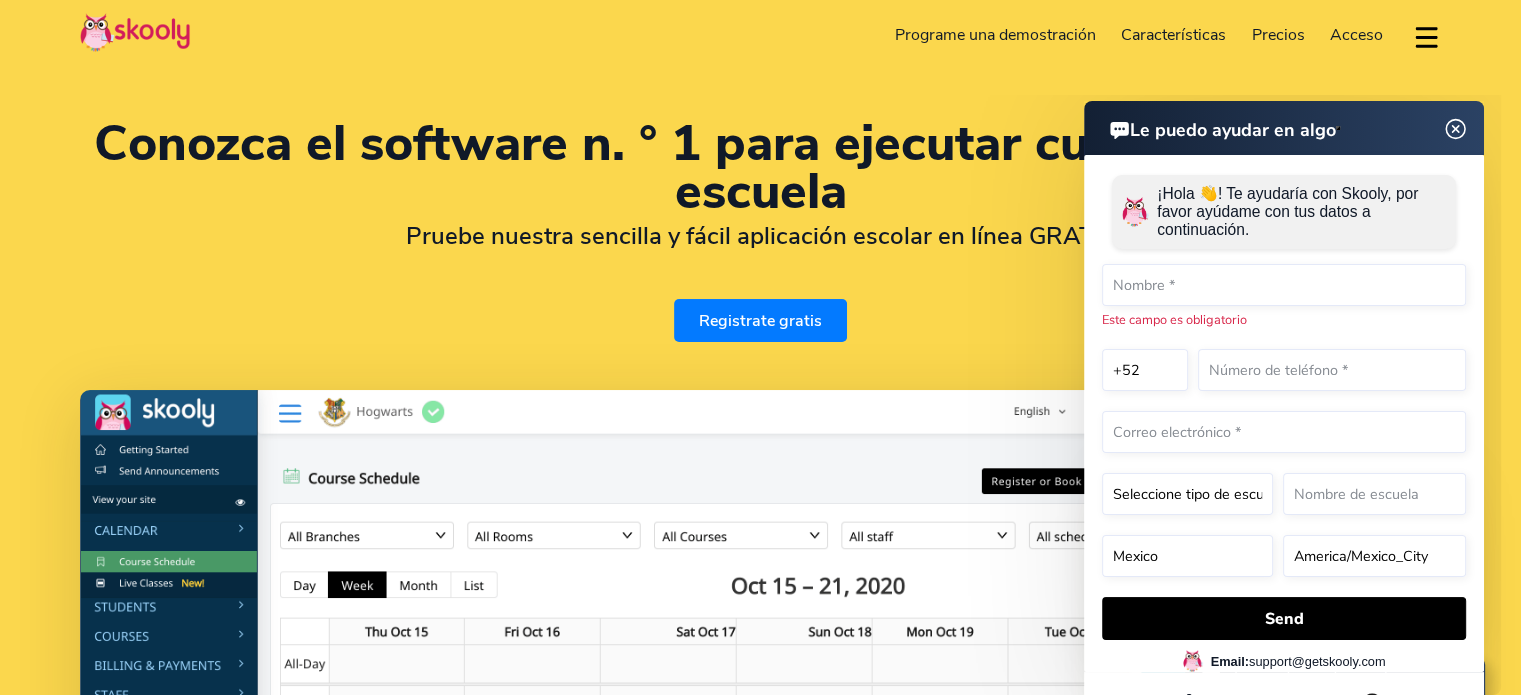 click 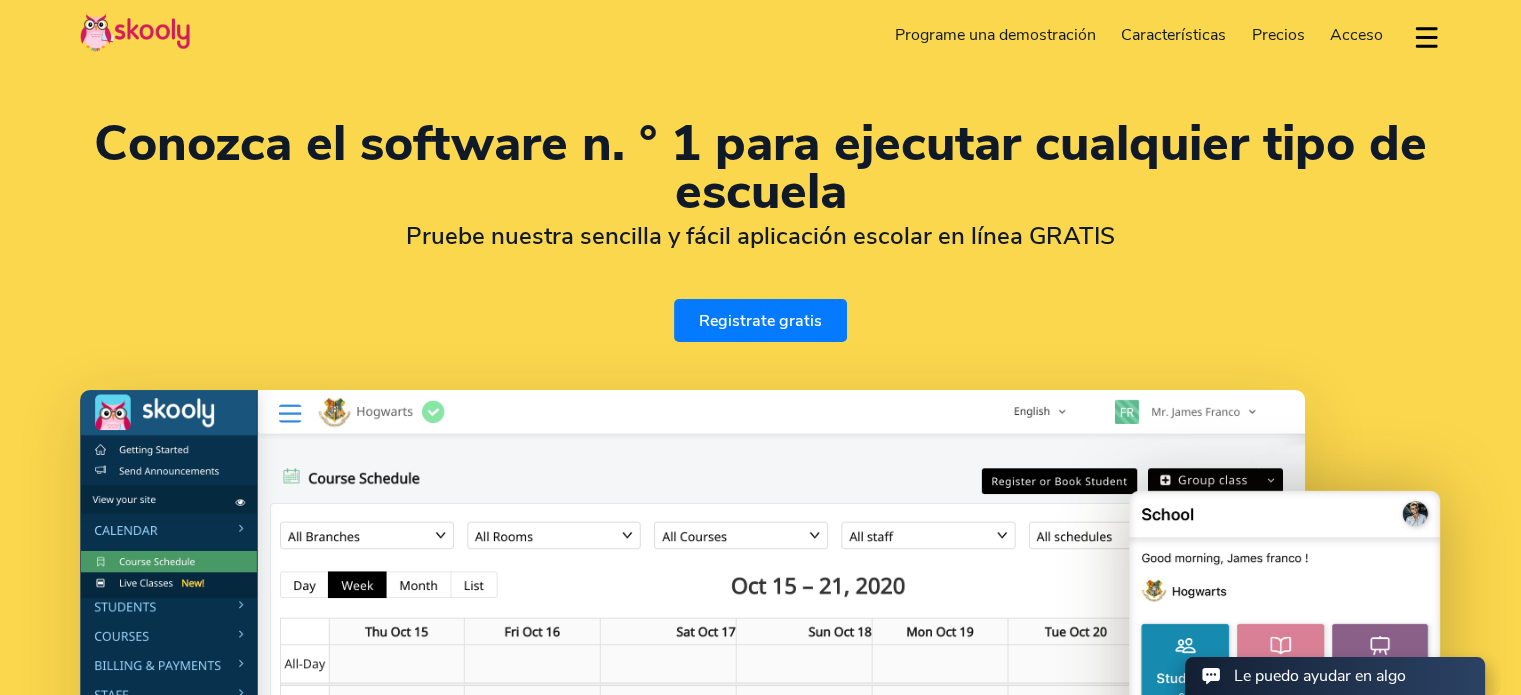 type 